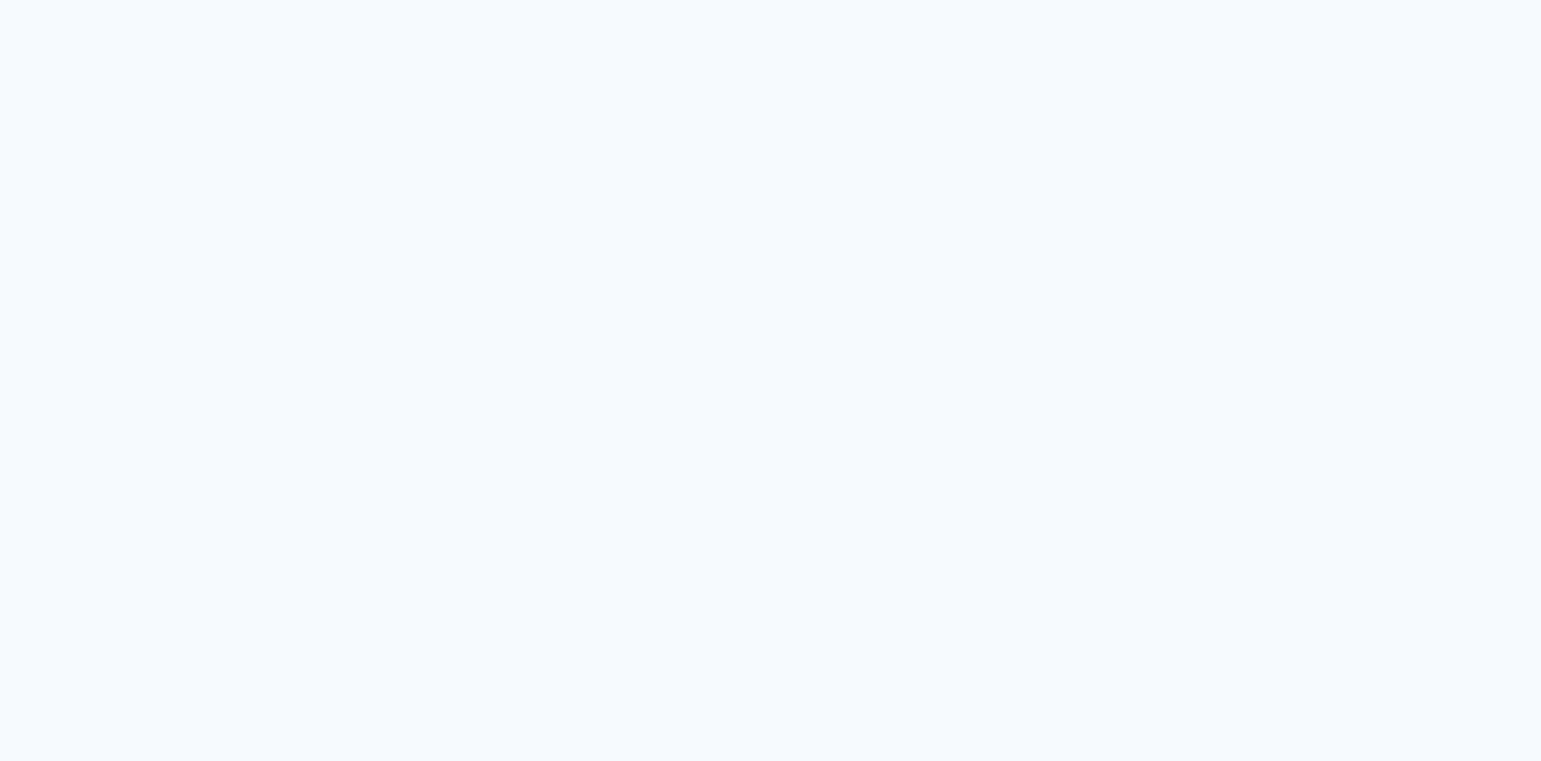 scroll, scrollTop: 0, scrollLeft: 0, axis: both 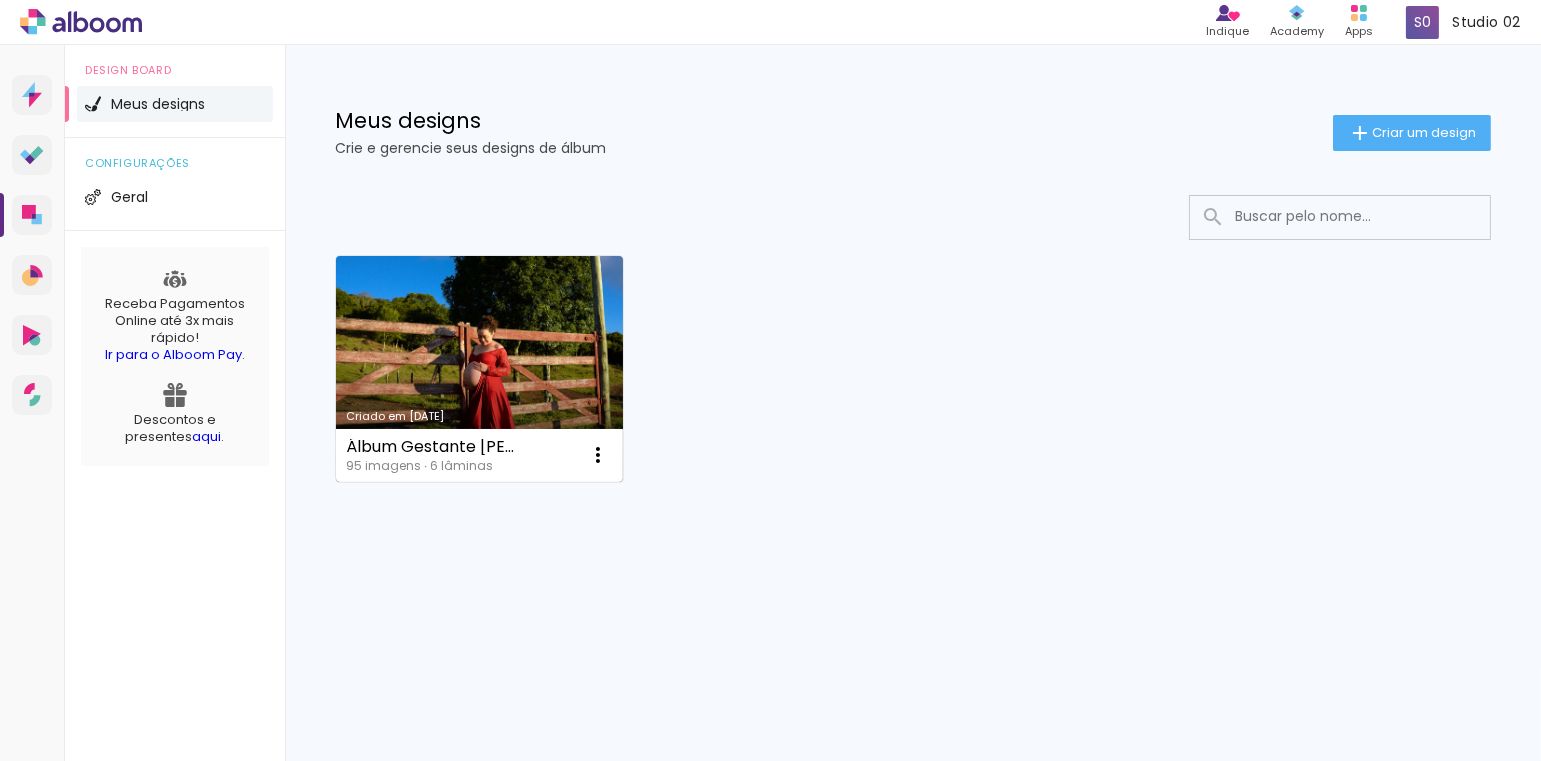 click on "Criado em [DATE]" at bounding box center (479, 369) 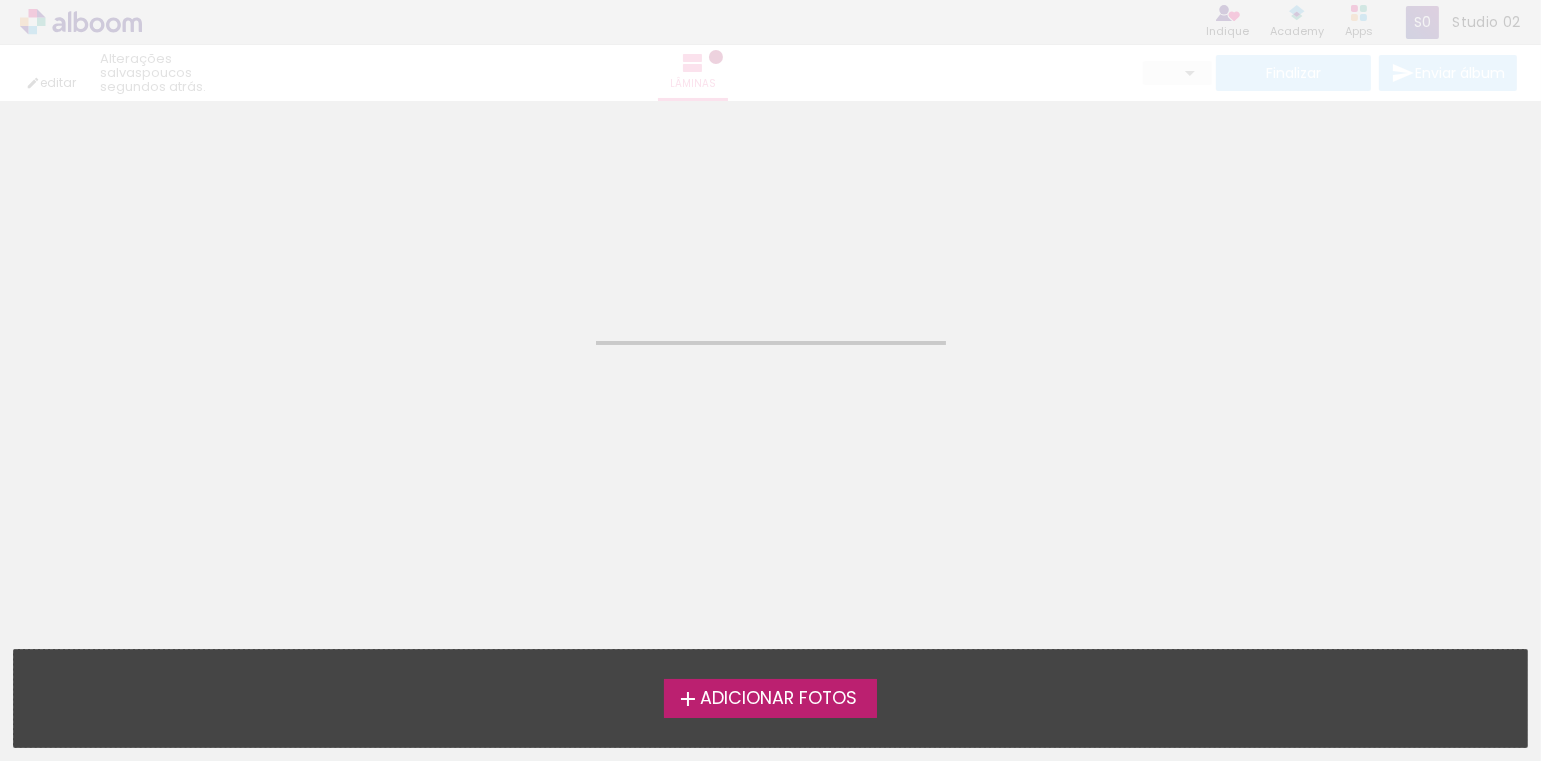 click on "Confirmar Cancelar" 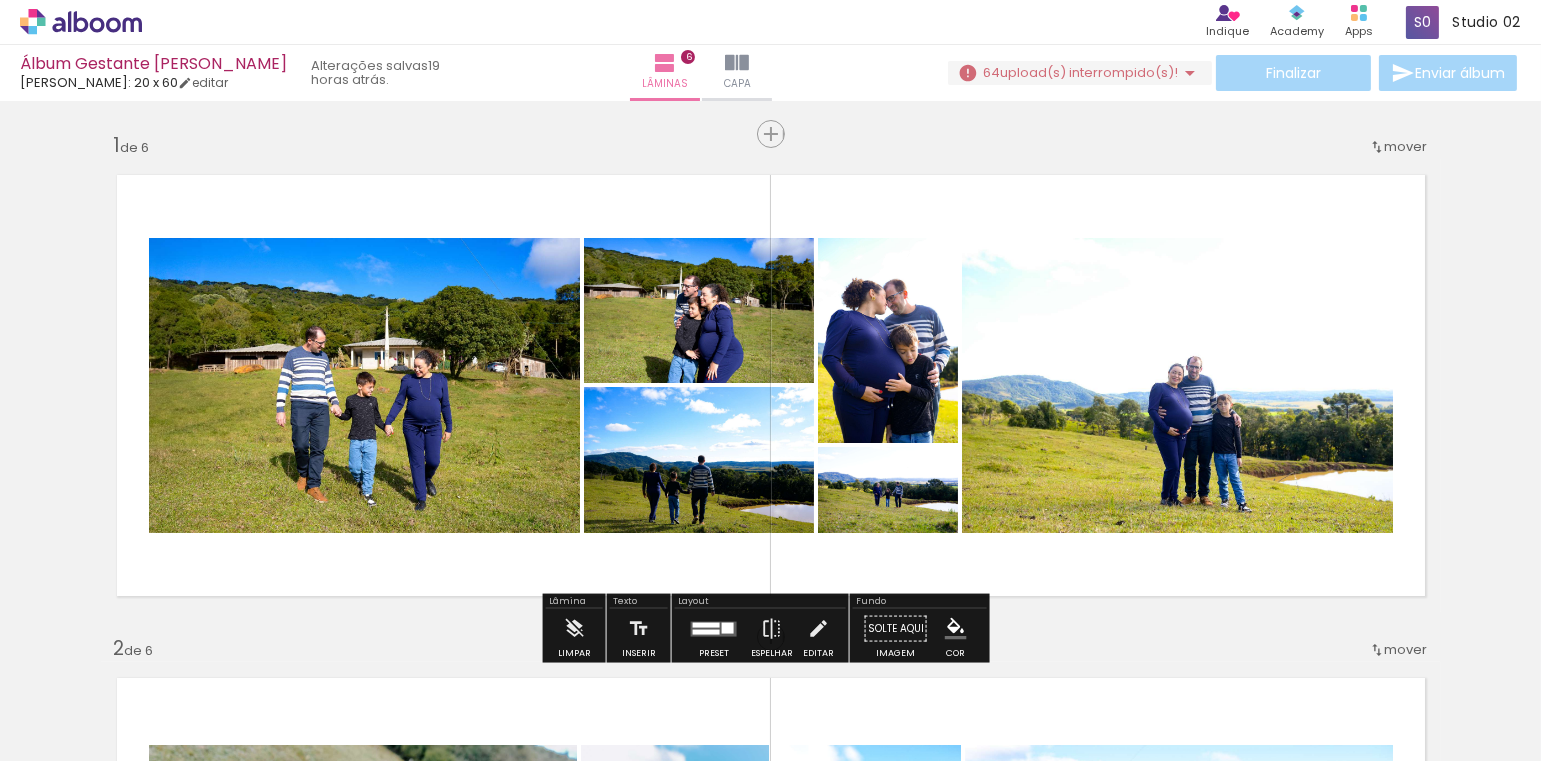 click on "upload(s) interrompido(s)!" at bounding box center (1089, 72) 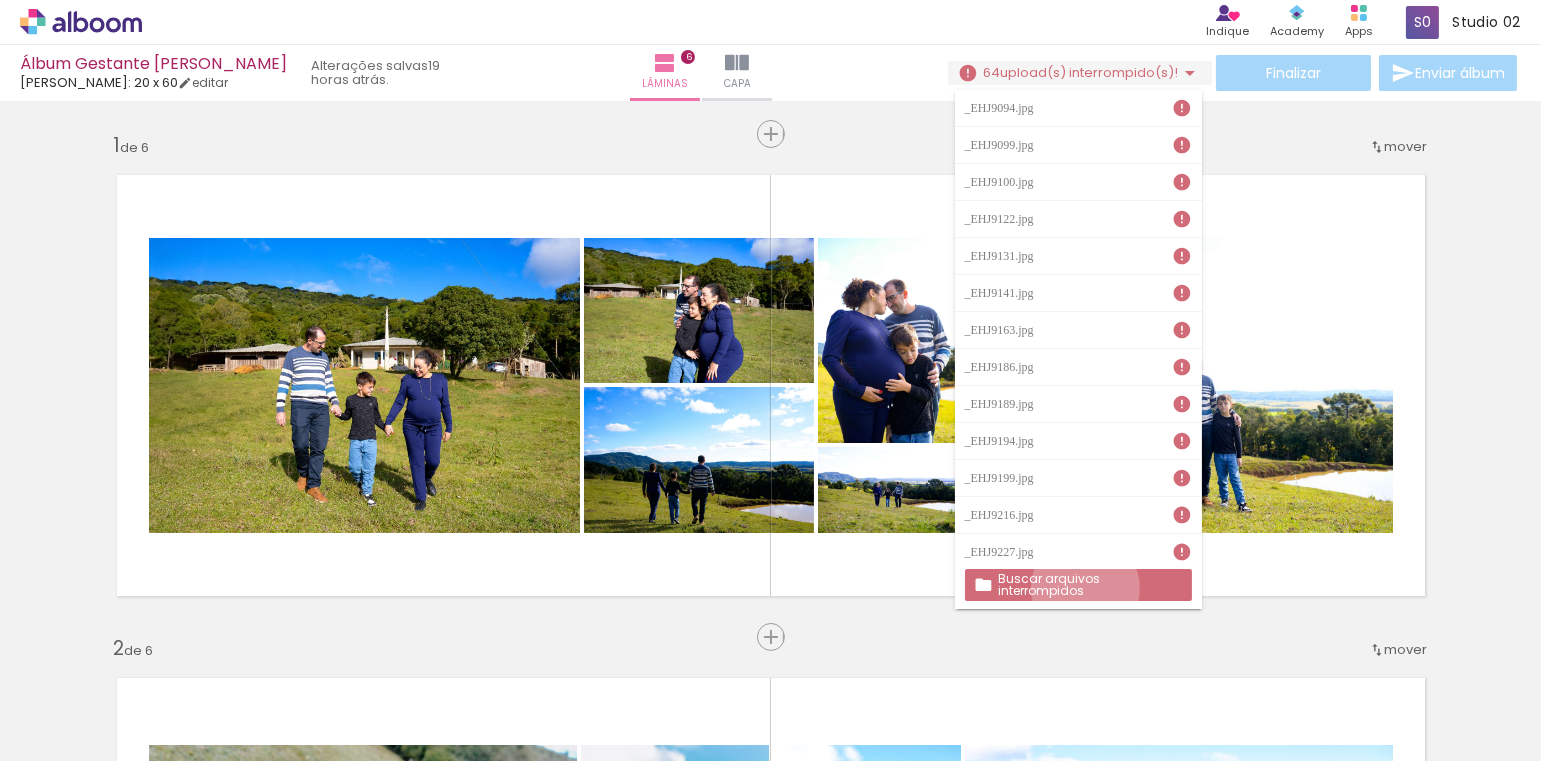click on "Buscar arquivos interrompidos" at bounding box center (0, 0) 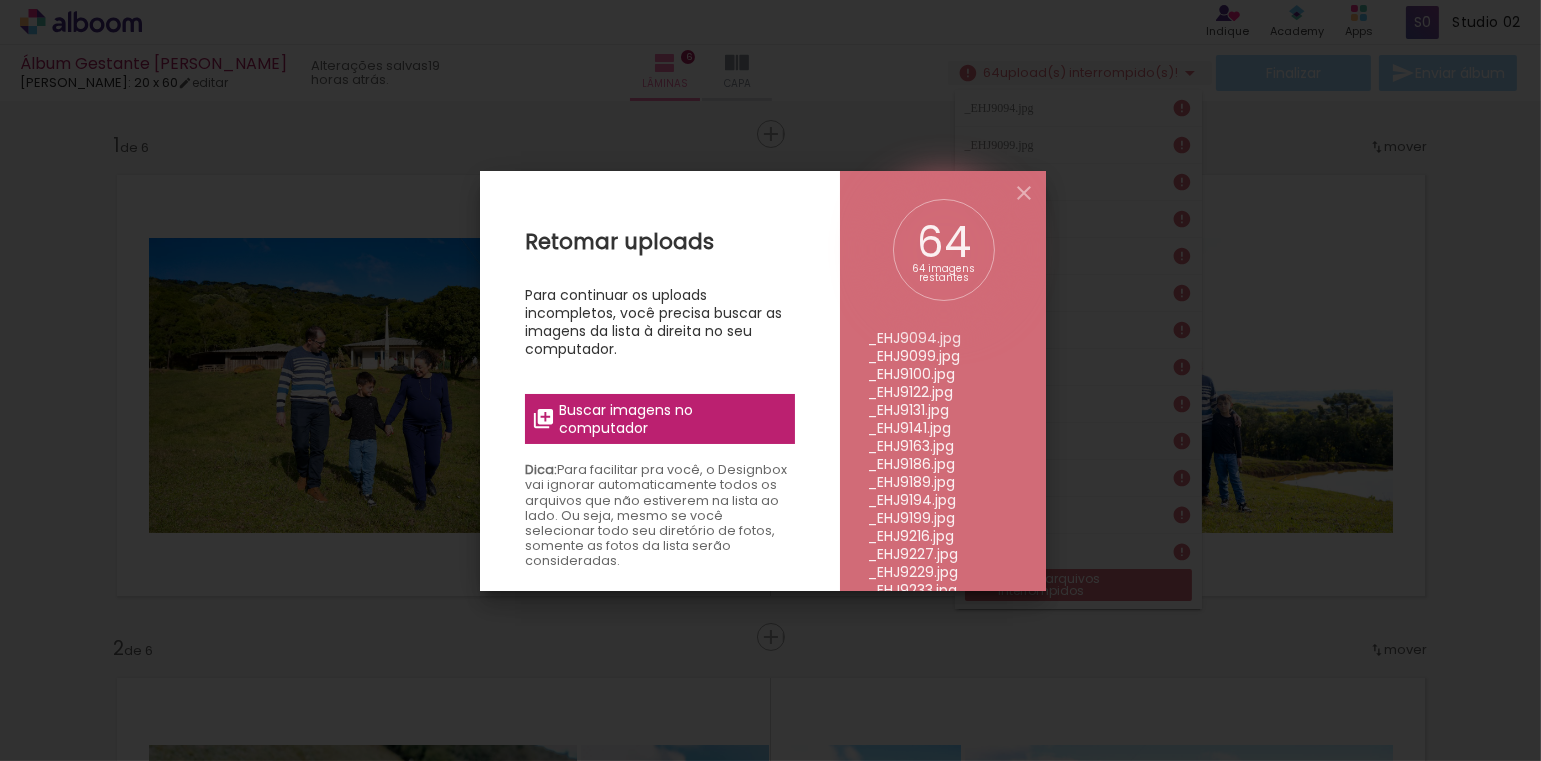 click on "Buscar imagens no computador" at bounding box center [670, 419] 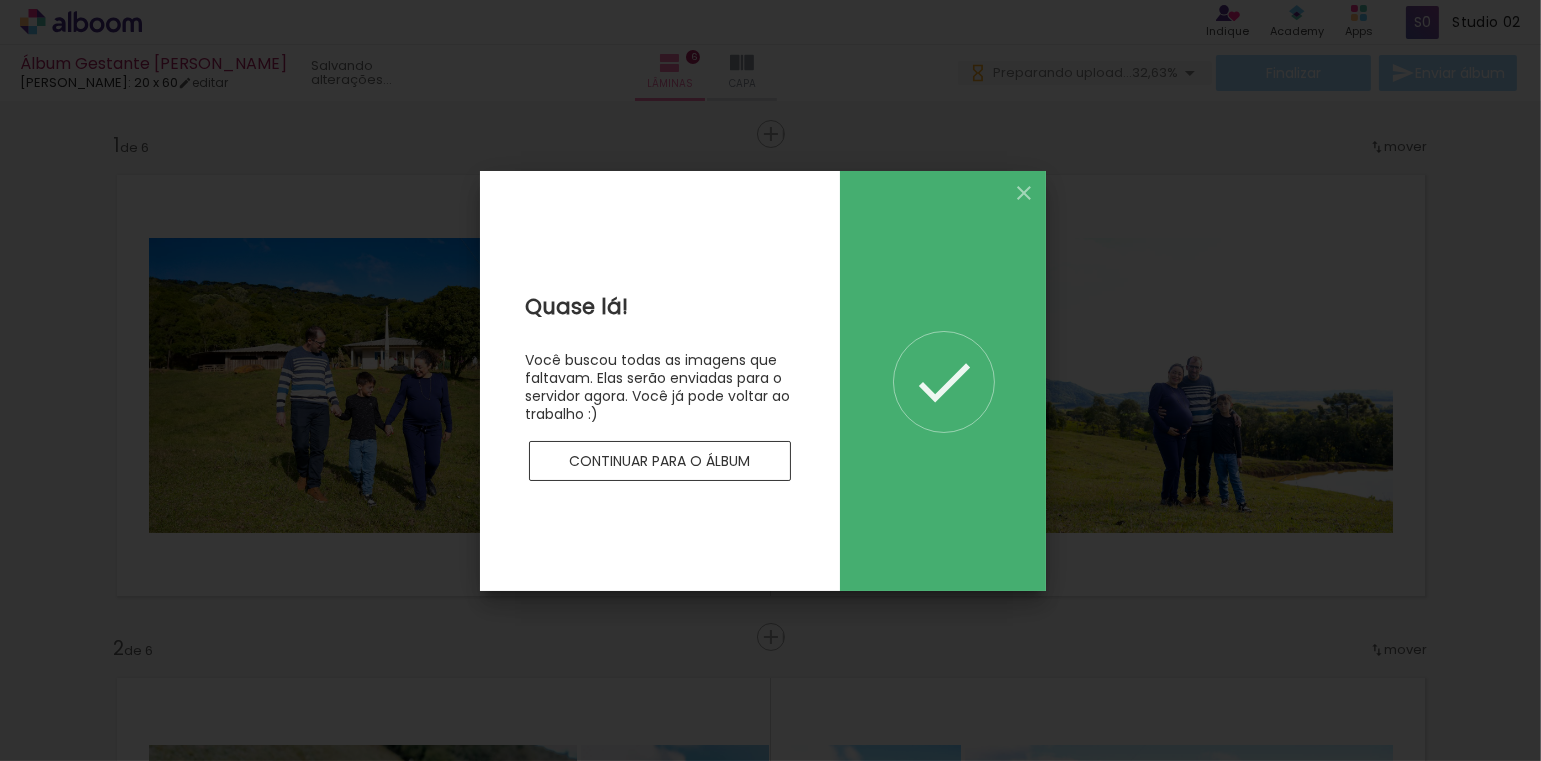 click on "Continuar para o álbum" at bounding box center (0, 0) 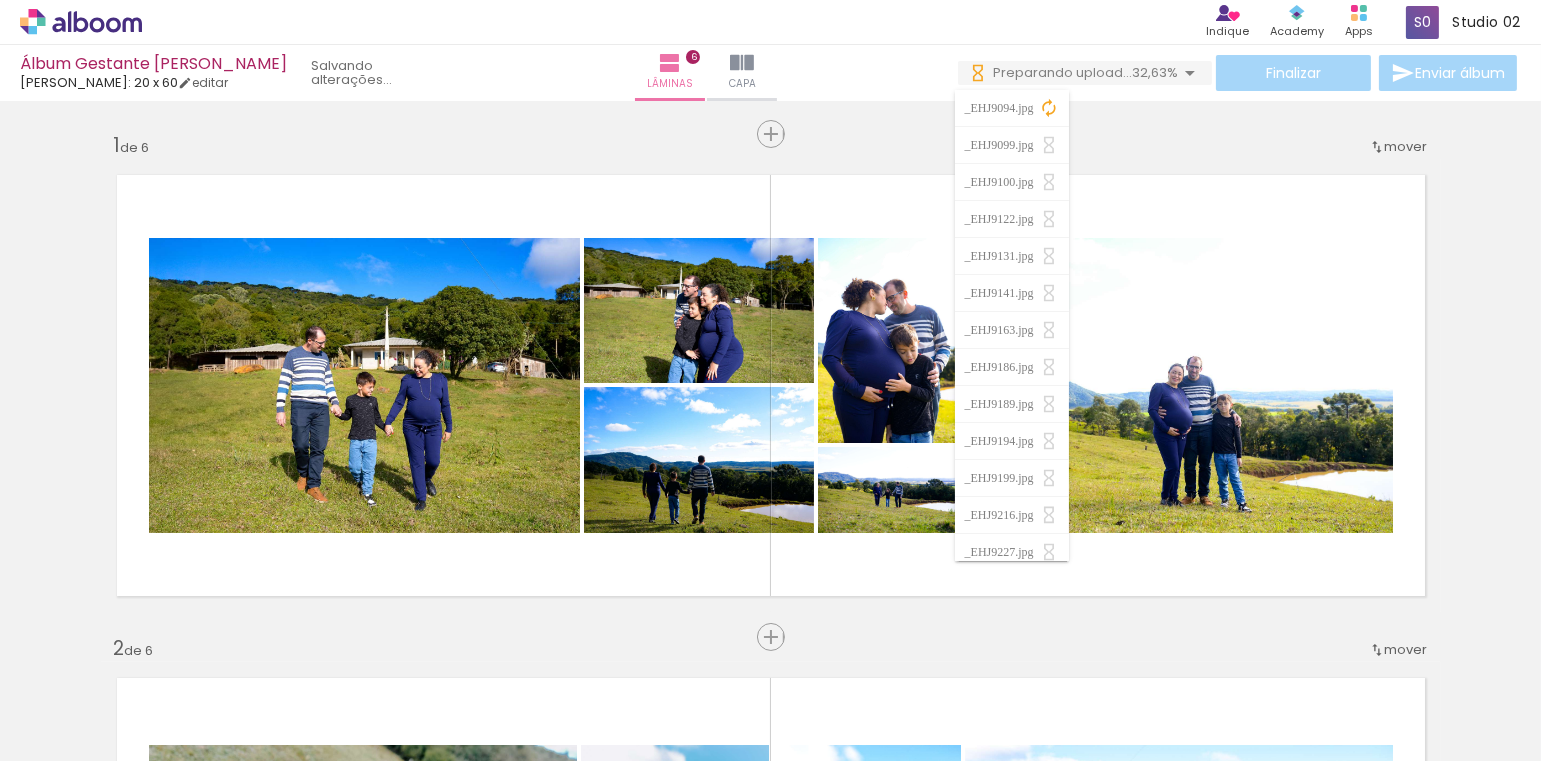 scroll, scrollTop: 0, scrollLeft: 0, axis: both 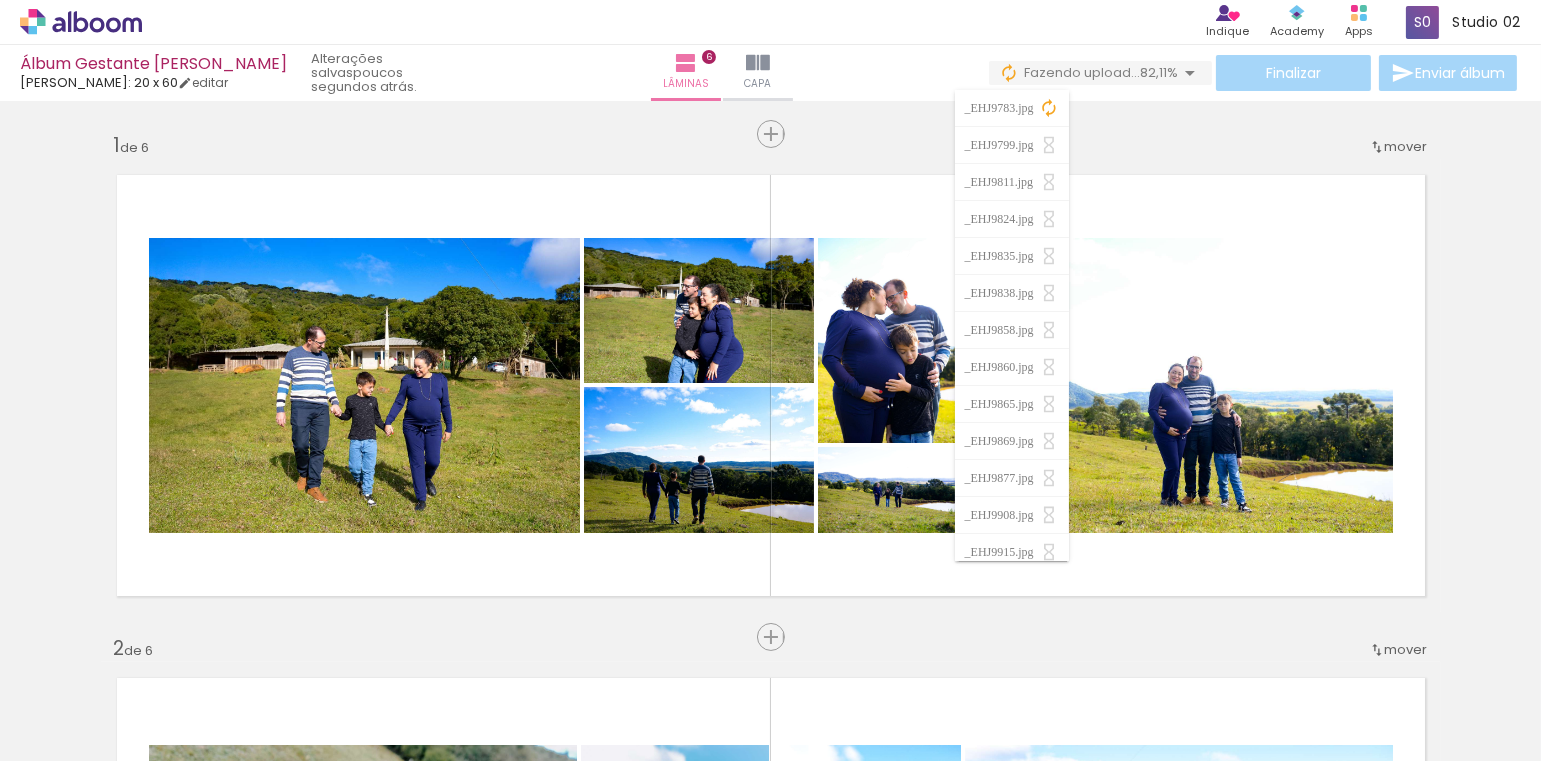 click at bounding box center (771, 385) 